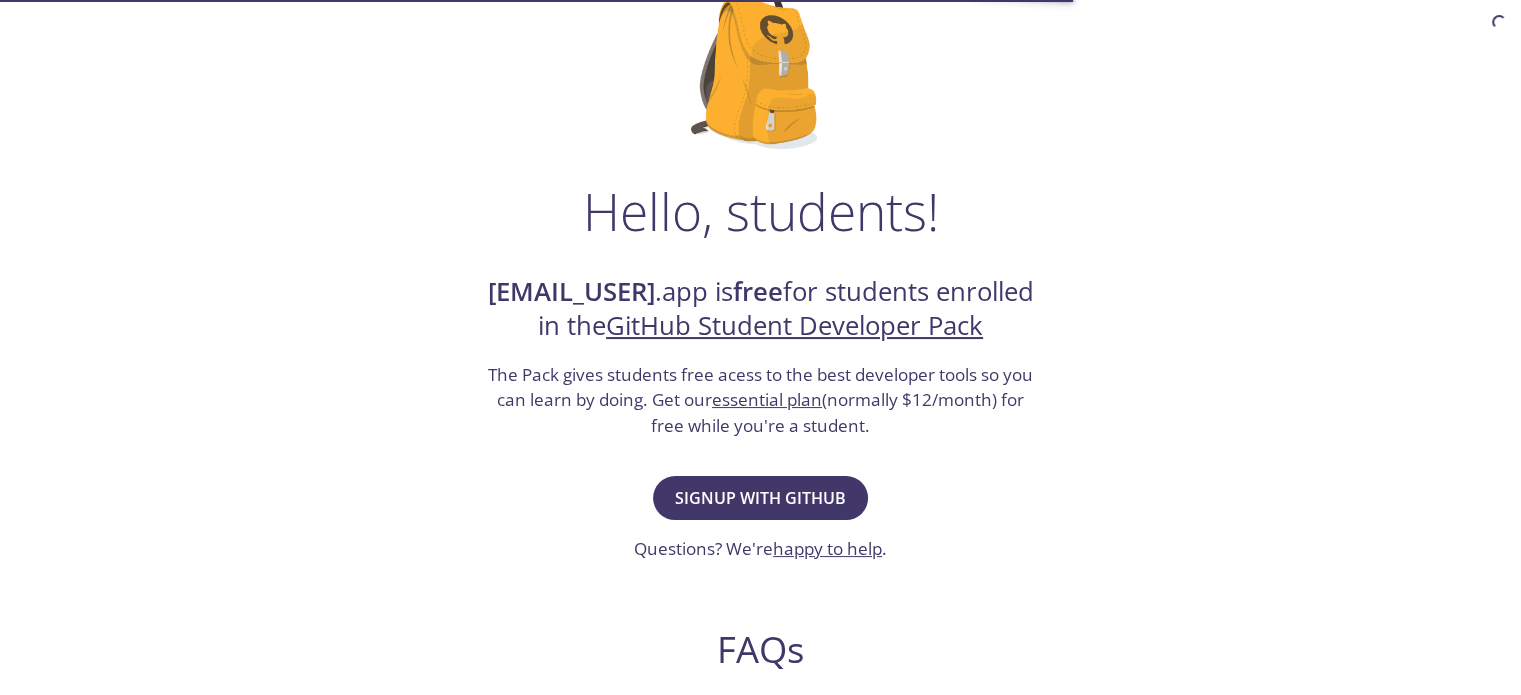 scroll, scrollTop: 0, scrollLeft: 0, axis: both 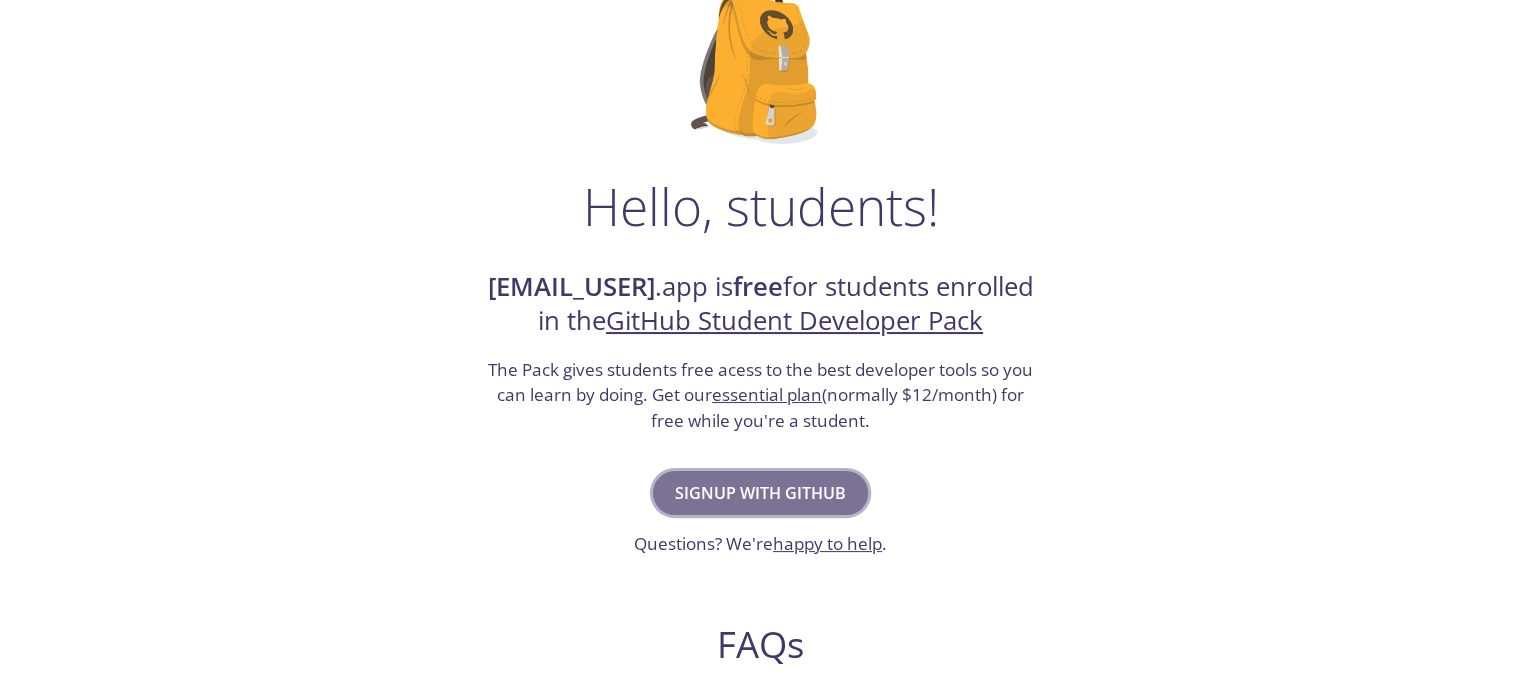click on "Signup with GitHub" at bounding box center [760, 493] 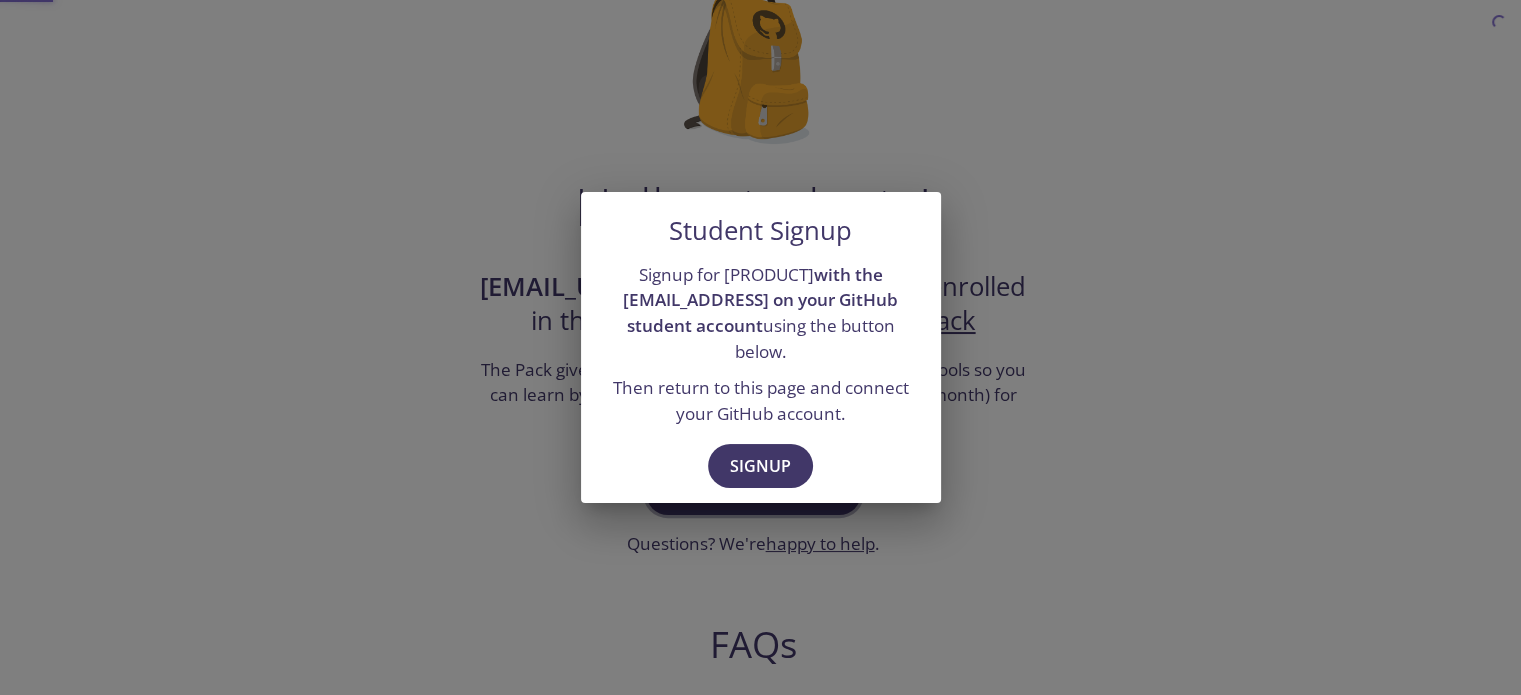 scroll, scrollTop: 0, scrollLeft: 0, axis: both 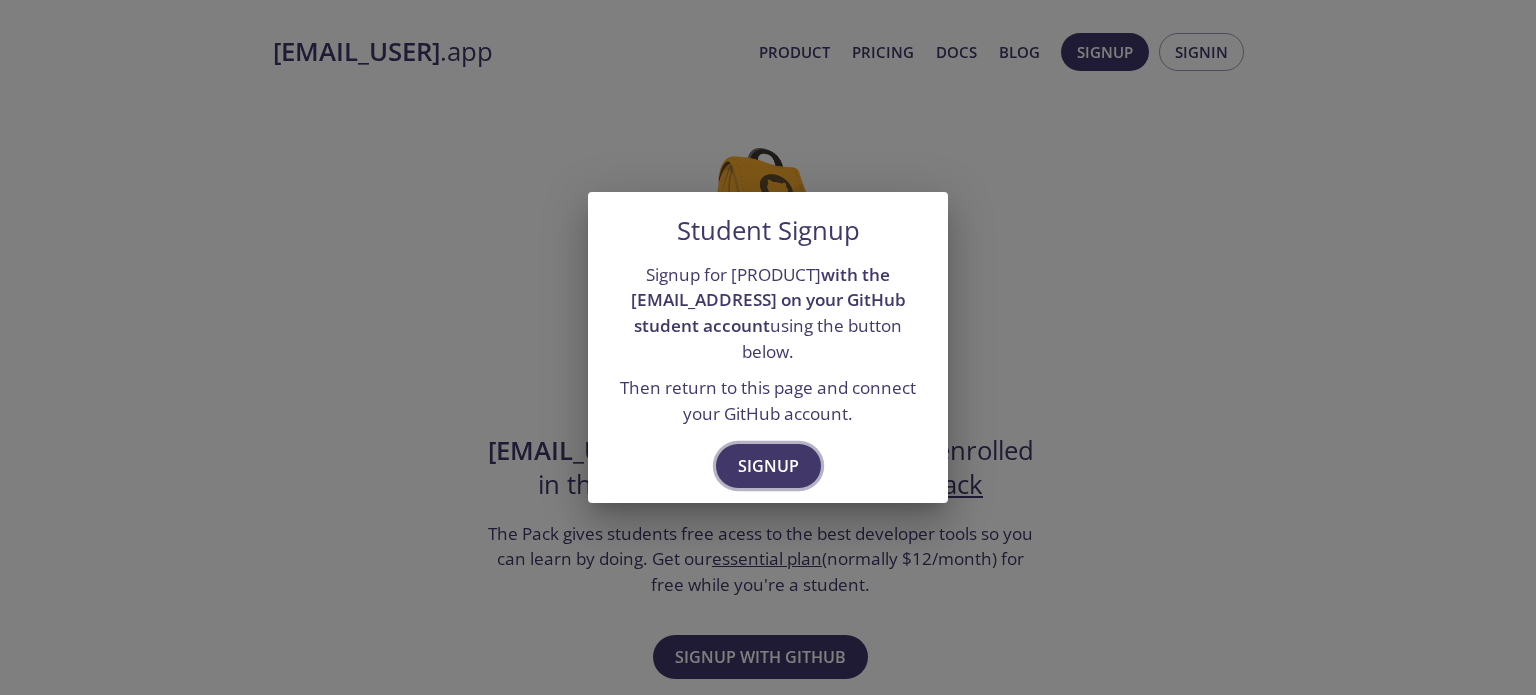 click on "Signup" at bounding box center [768, 466] 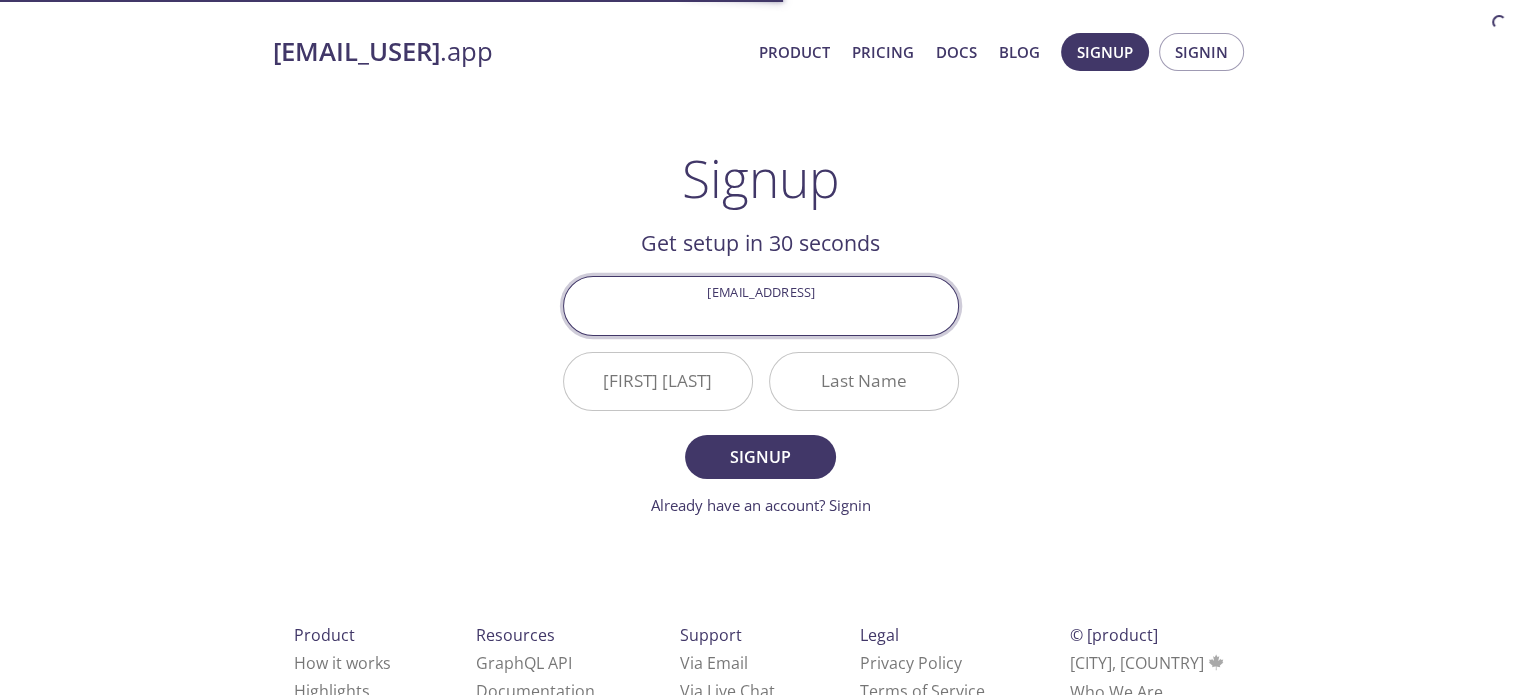 click on "Email Address" at bounding box center [761, 305] 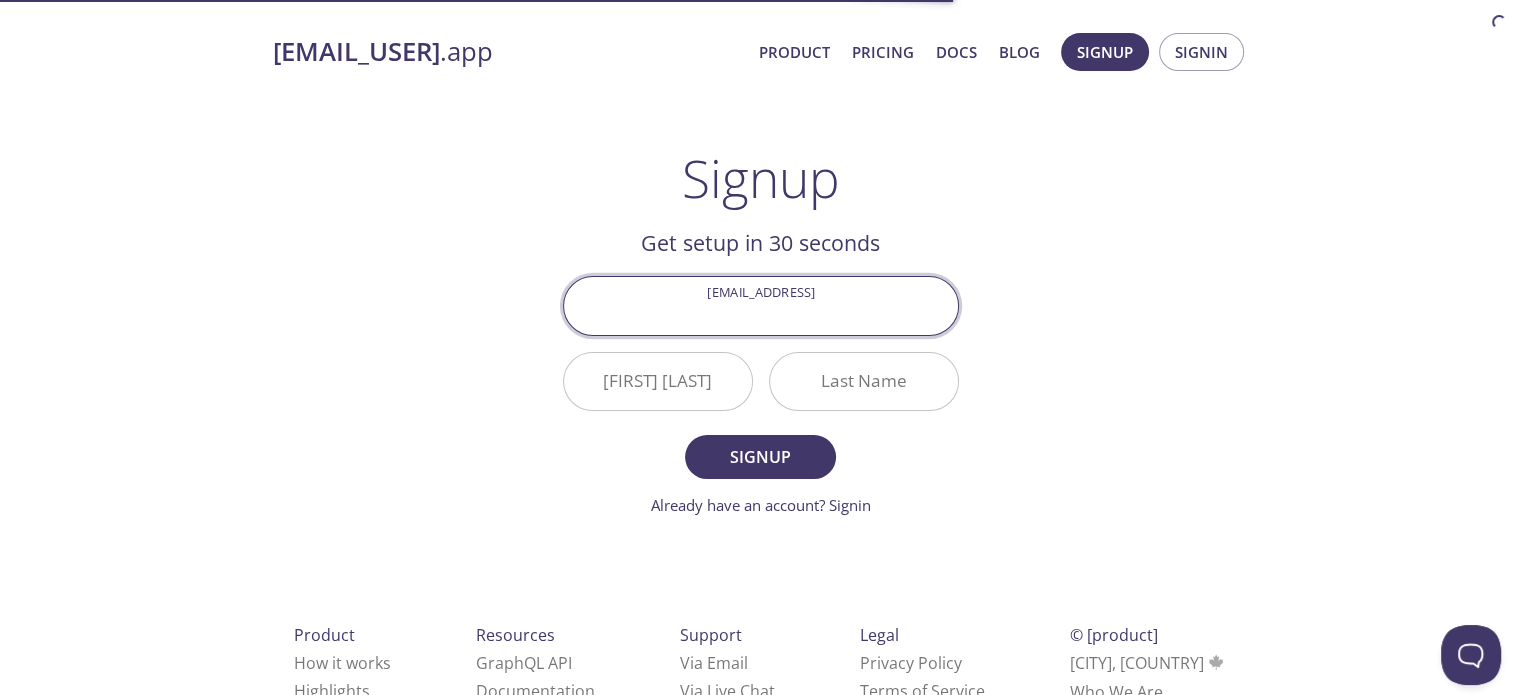 scroll, scrollTop: 0, scrollLeft: 0, axis: both 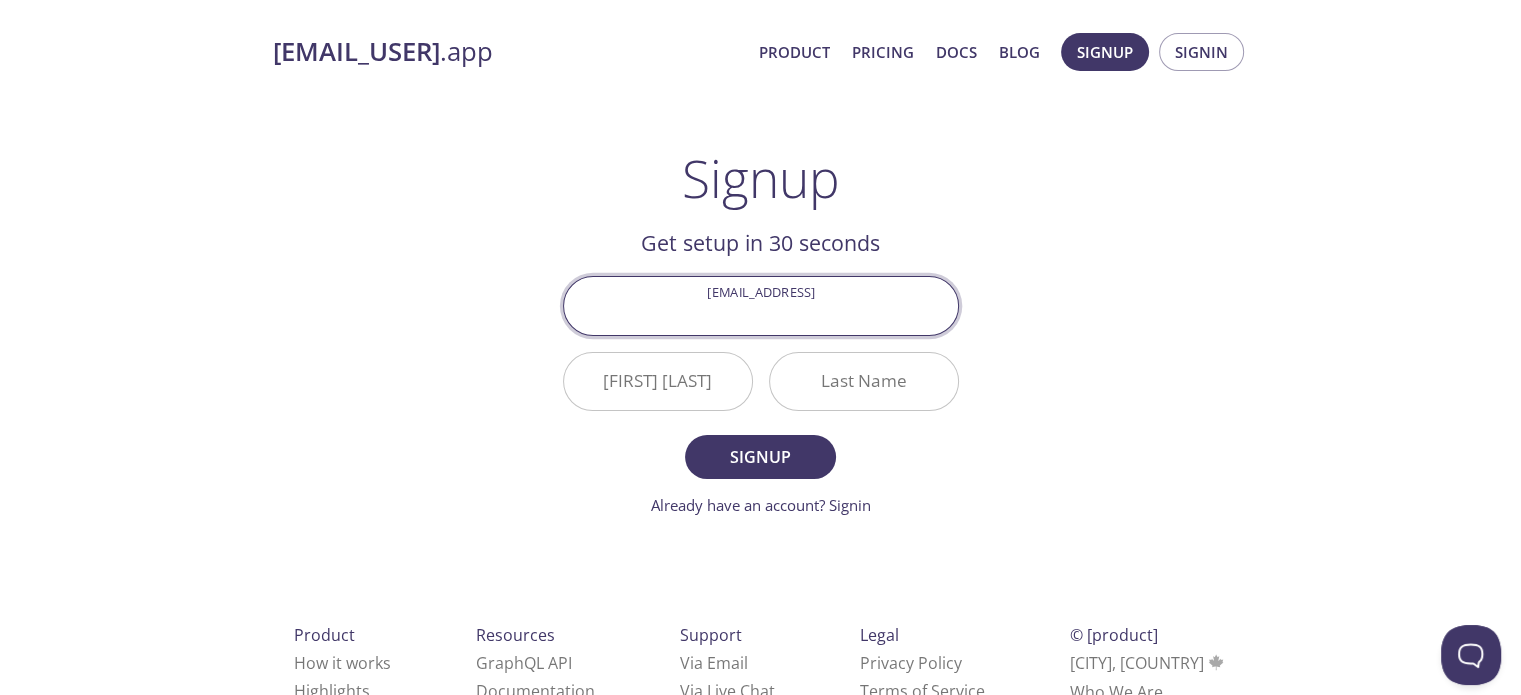click on "Email Address" at bounding box center (761, 305) 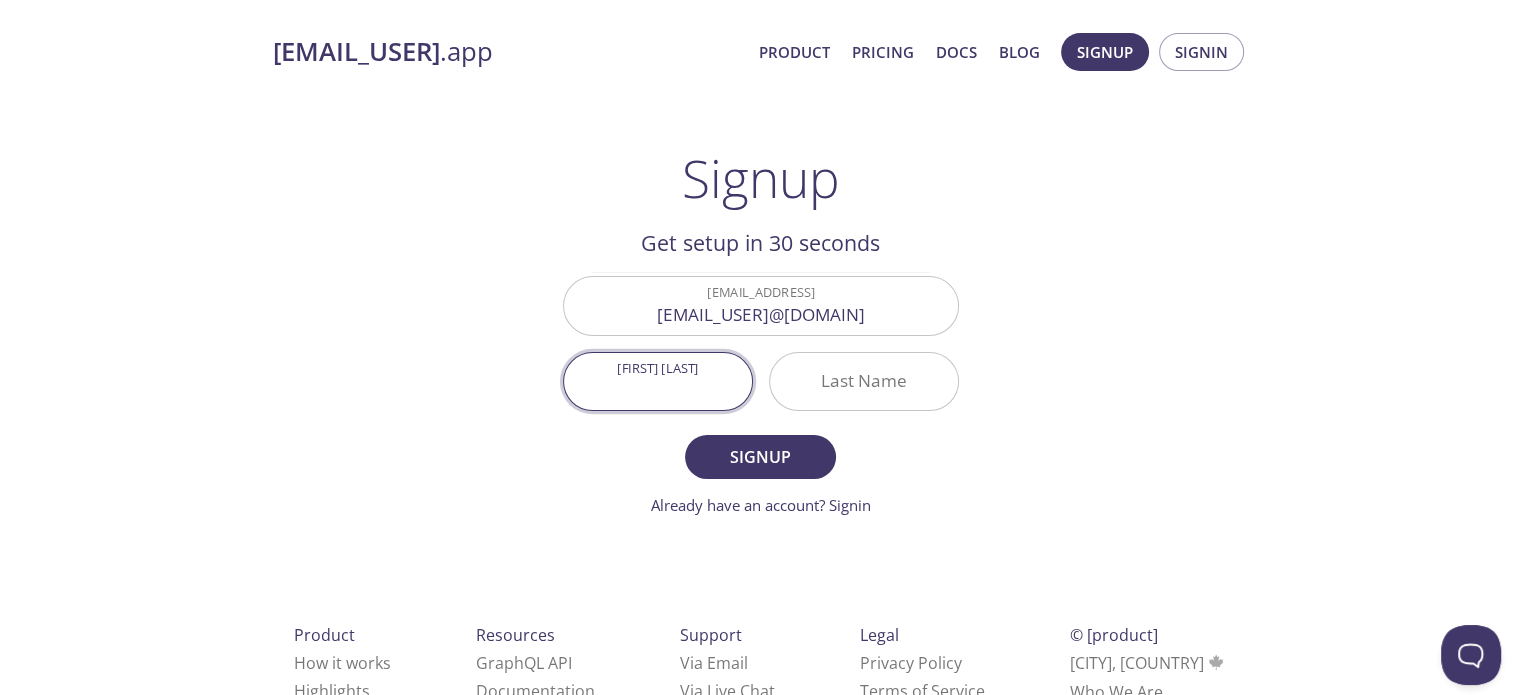 click on "First Name" at bounding box center (658, 381) 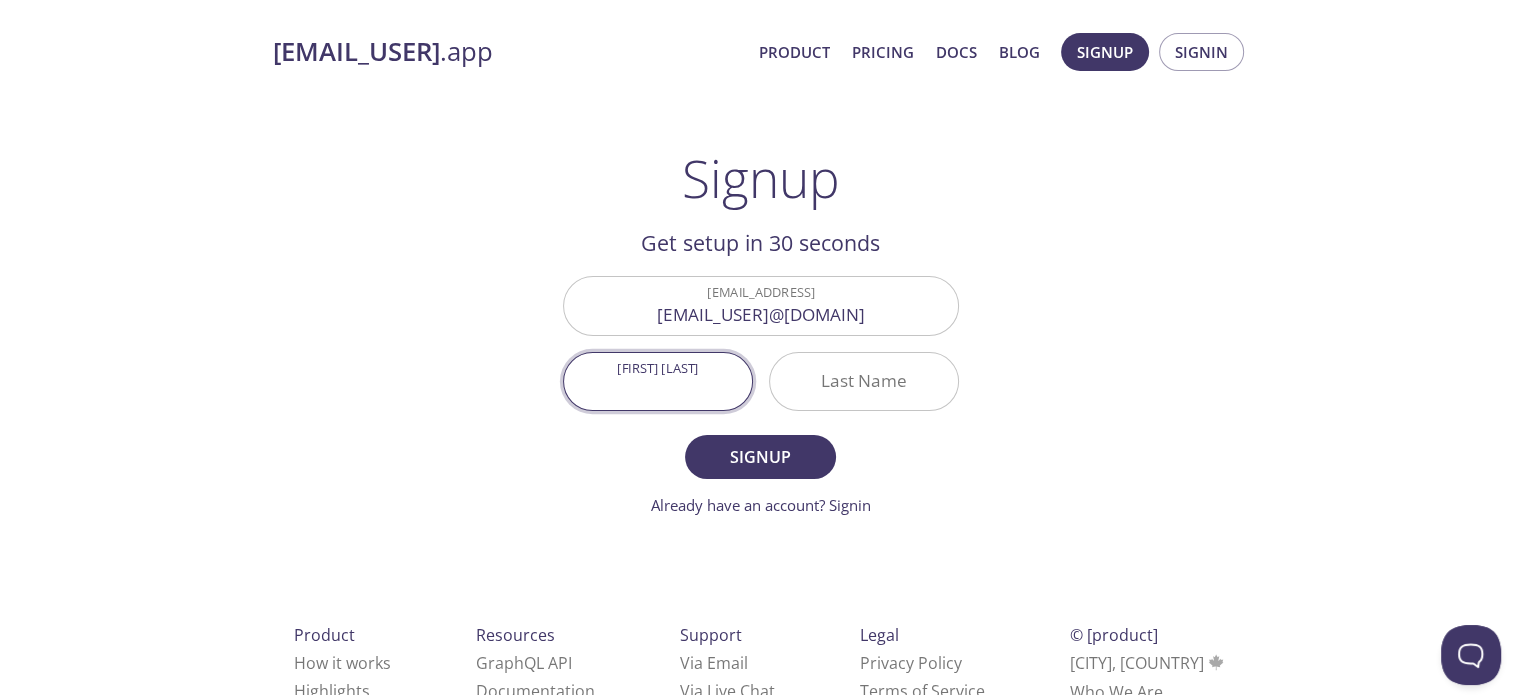 click on "First Name" at bounding box center [658, 381] 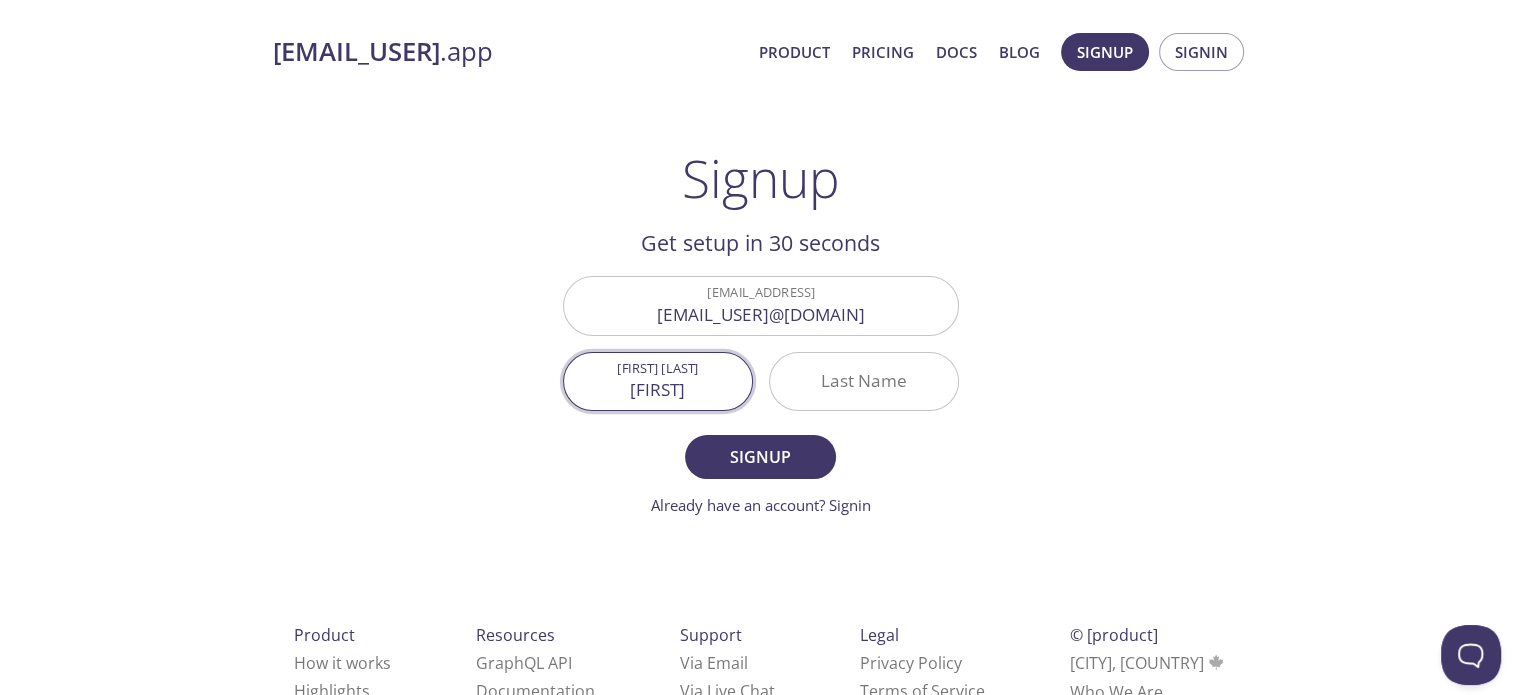 type on "[FIRST]" 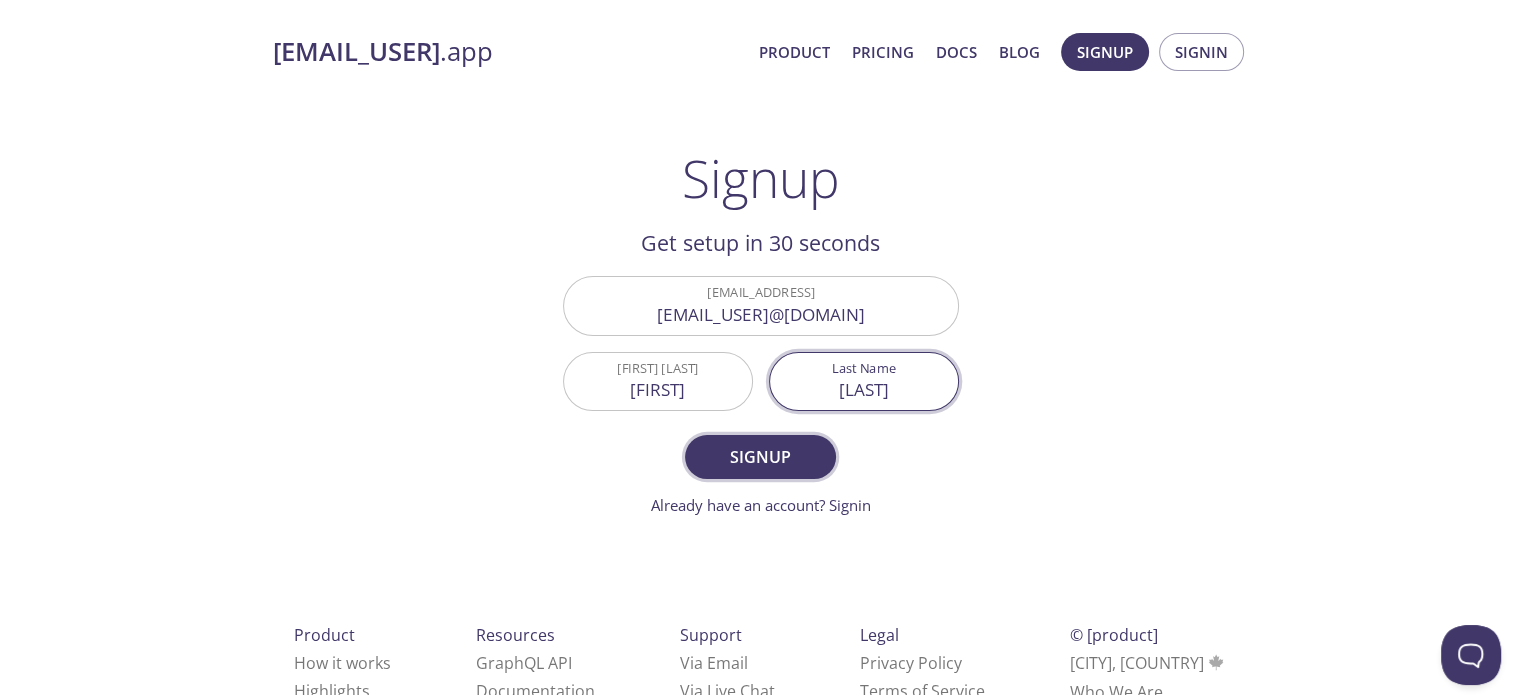 type on "[LAST]" 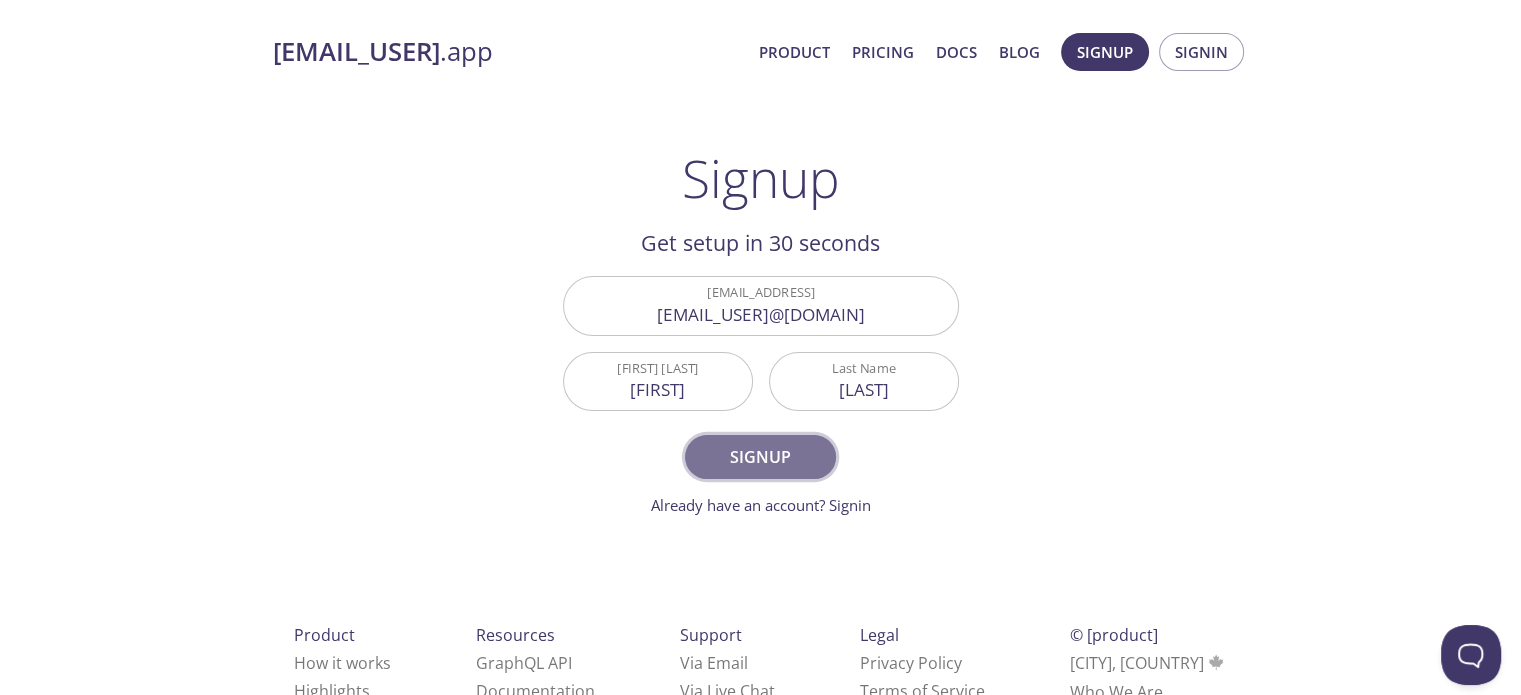 click on "Signup" at bounding box center (760, 457) 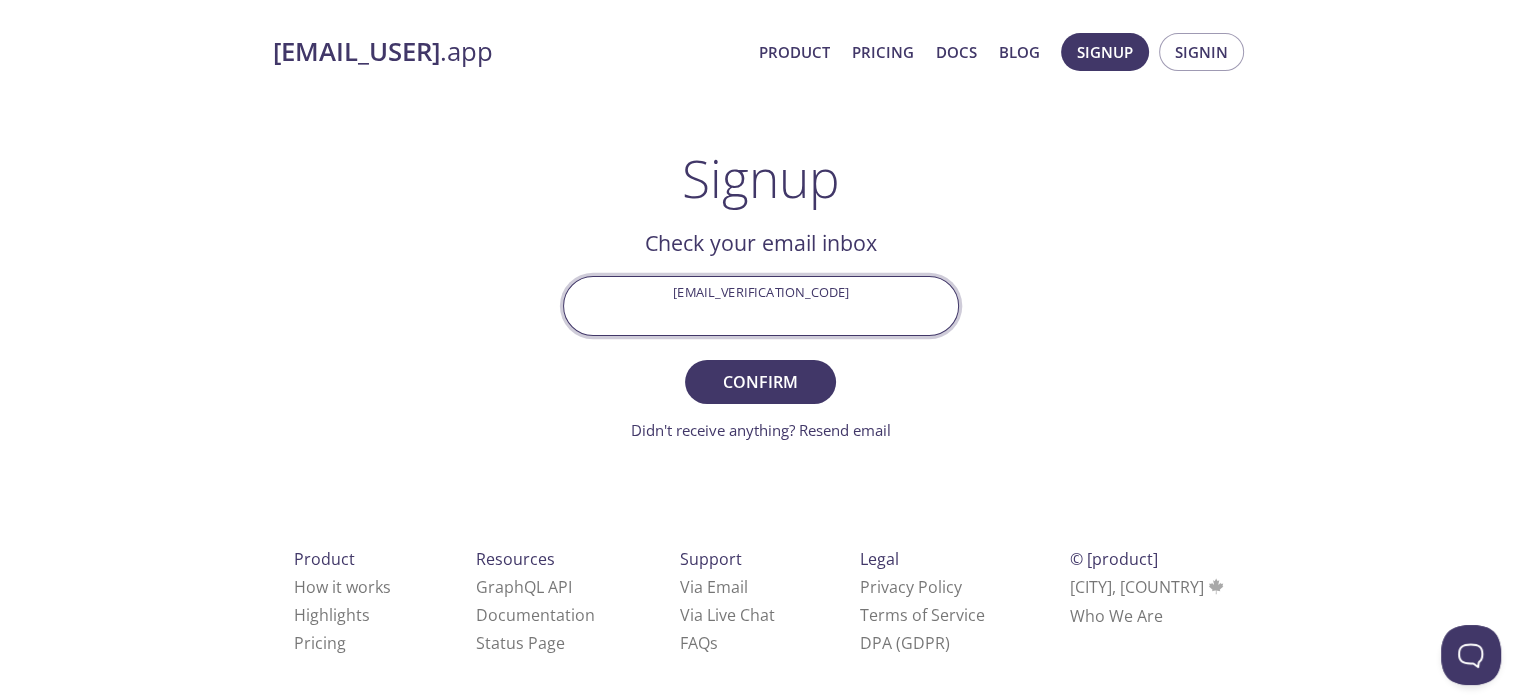 click on "Email Verification Code" at bounding box center [761, 305] 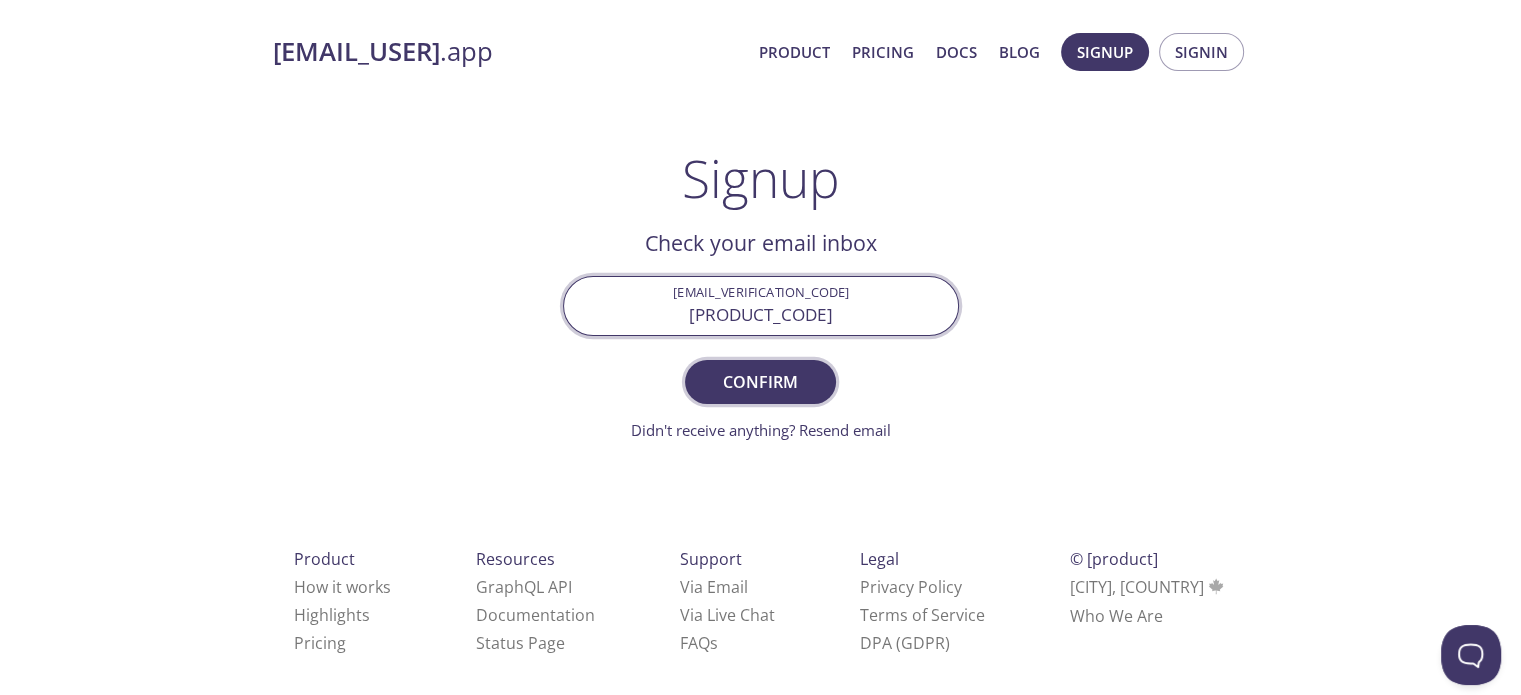 type on "HEL2YXS" 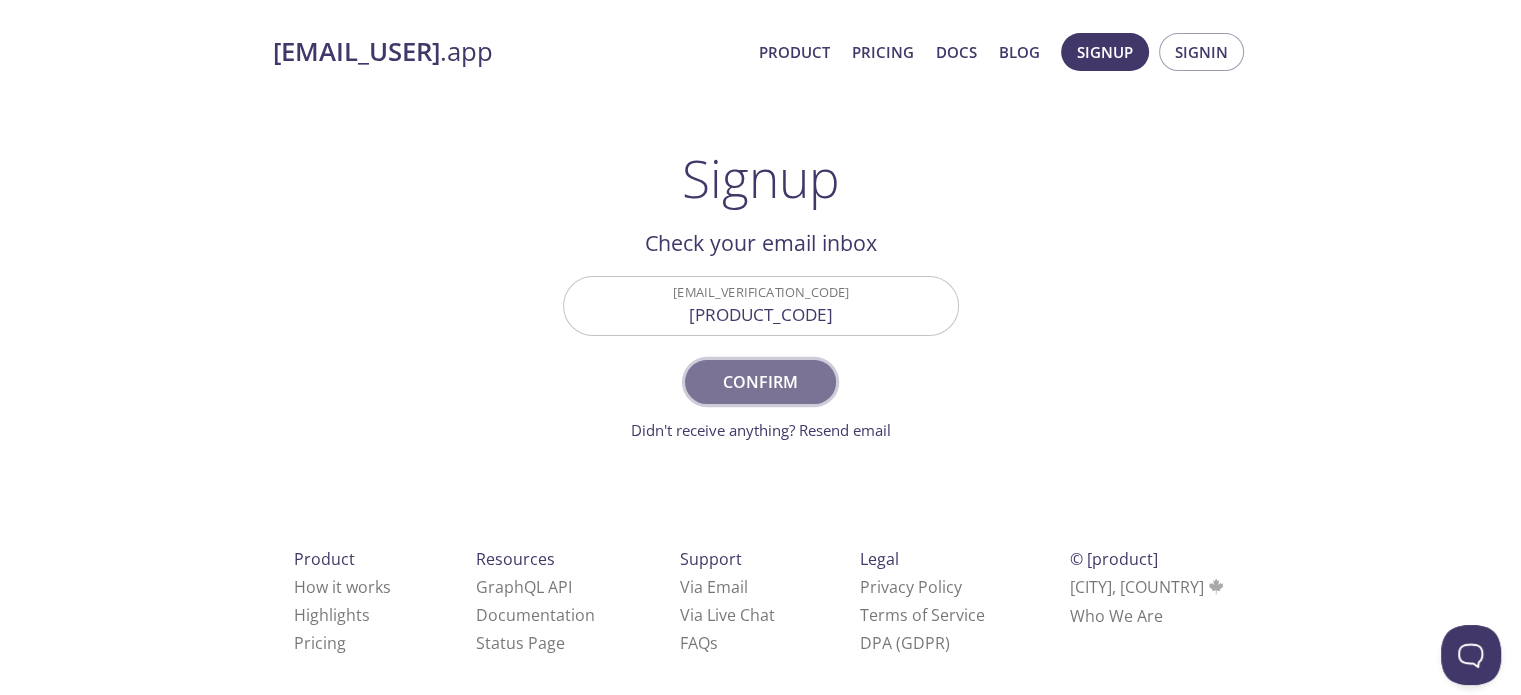 click on "Confirm" at bounding box center (760, 382) 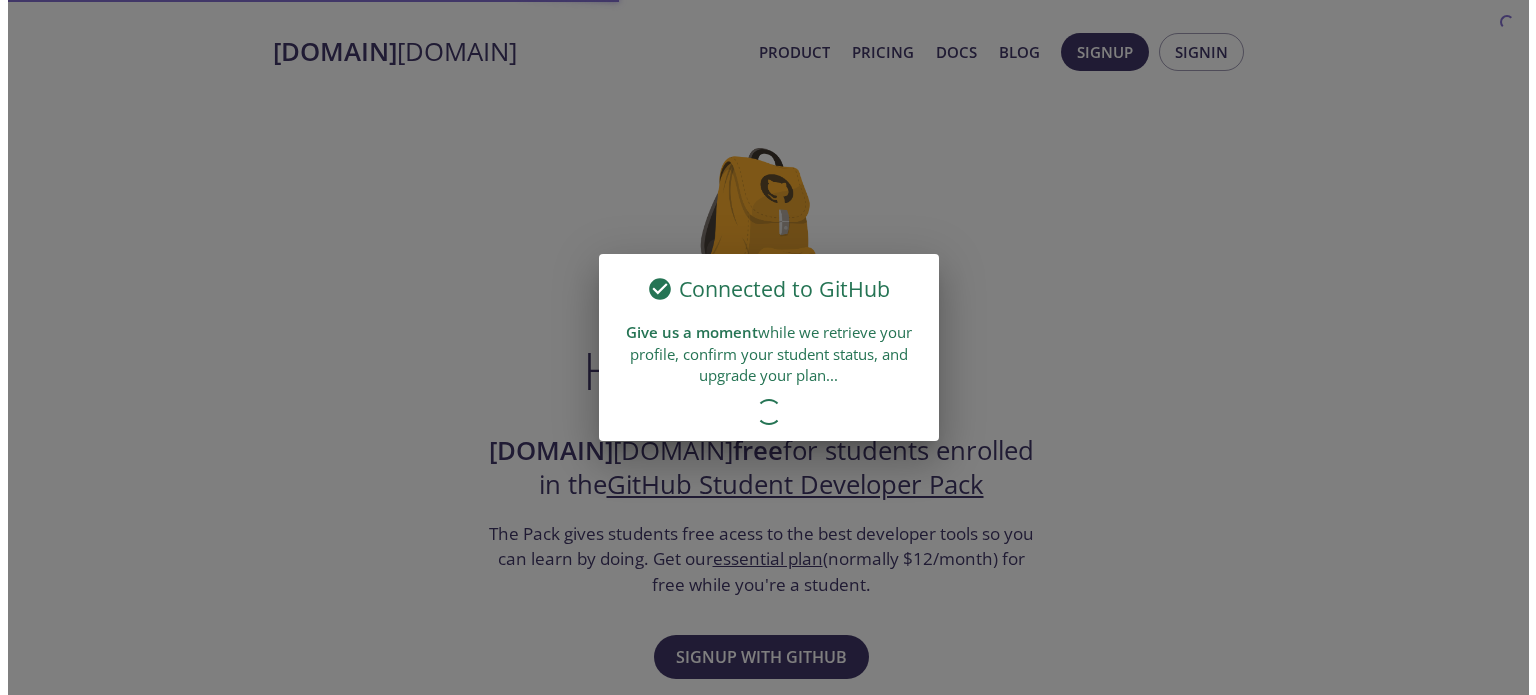 scroll, scrollTop: 0, scrollLeft: 0, axis: both 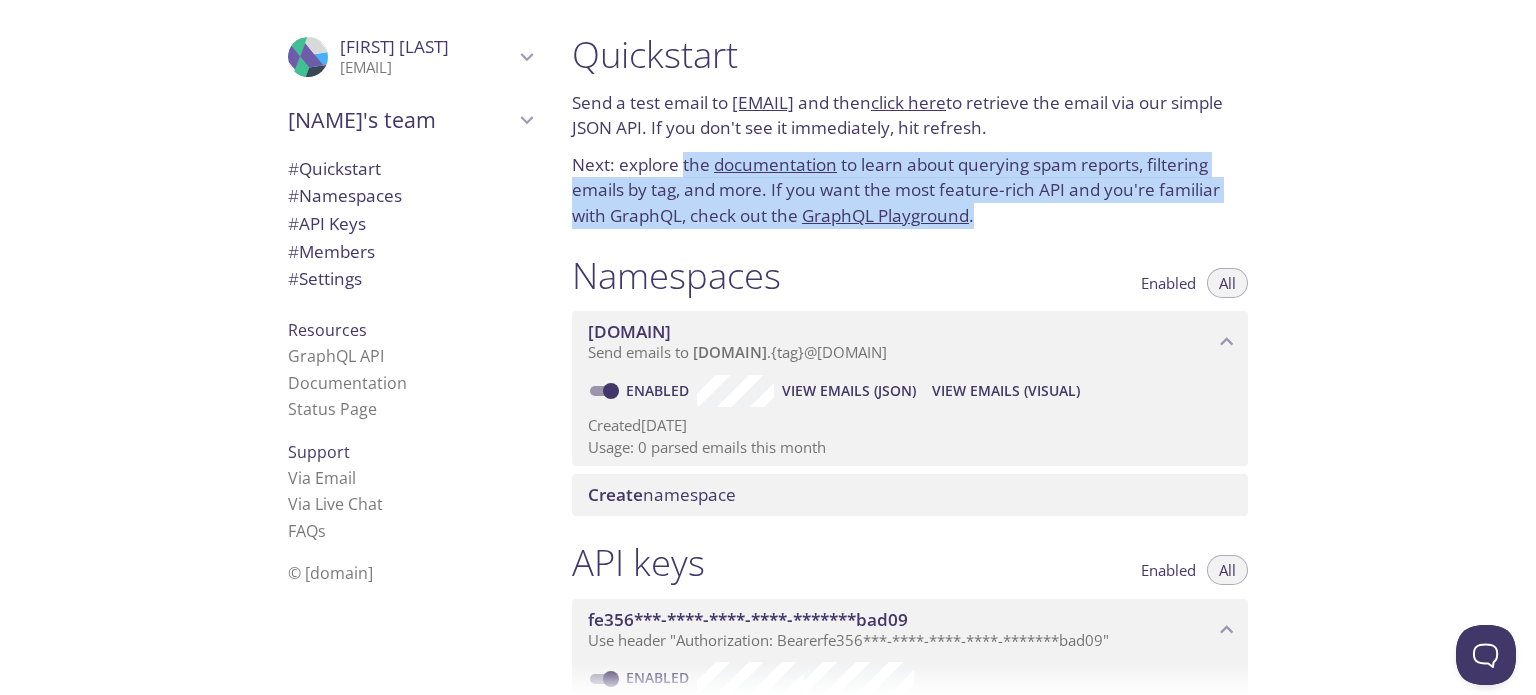 drag, startPoint x: 684, startPoint y: 175, endPoint x: 1031, endPoint y: 210, distance: 348.76065 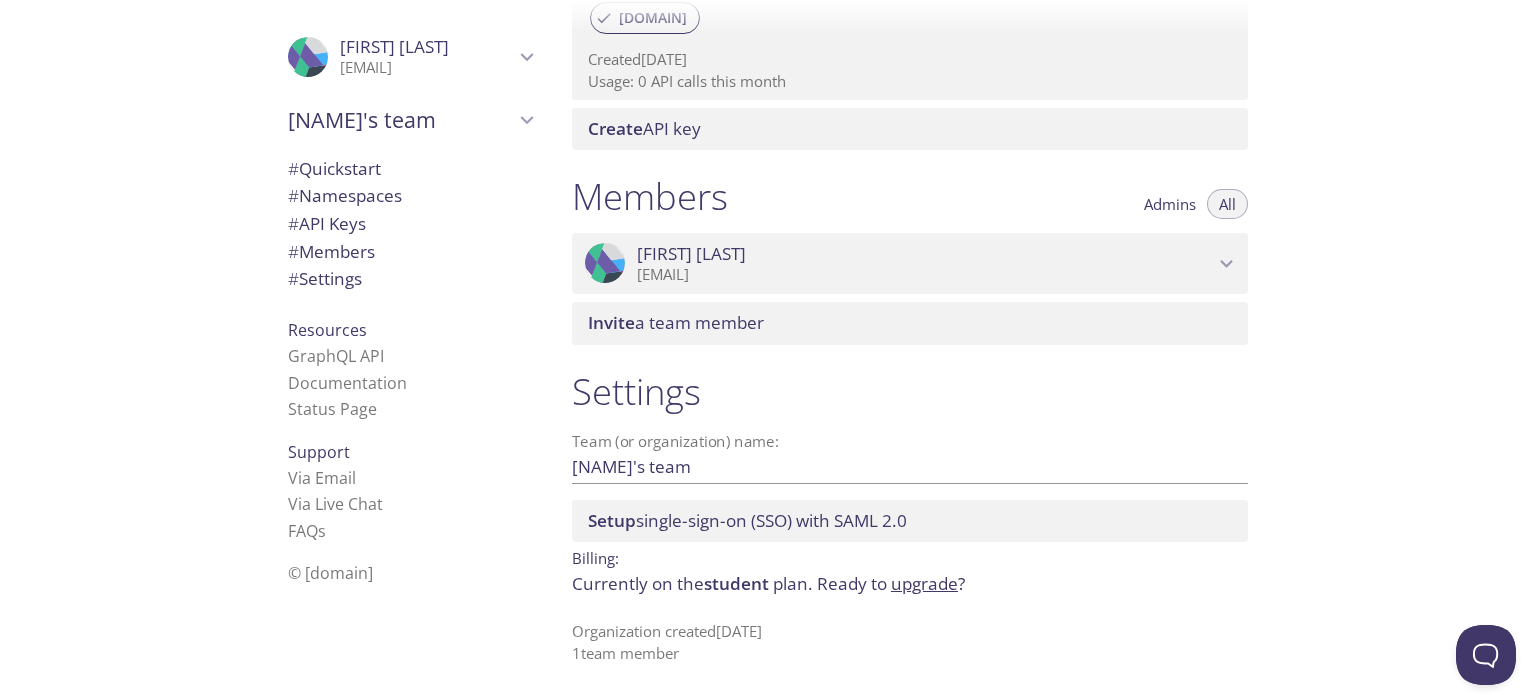 scroll, scrollTop: 727, scrollLeft: 0, axis: vertical 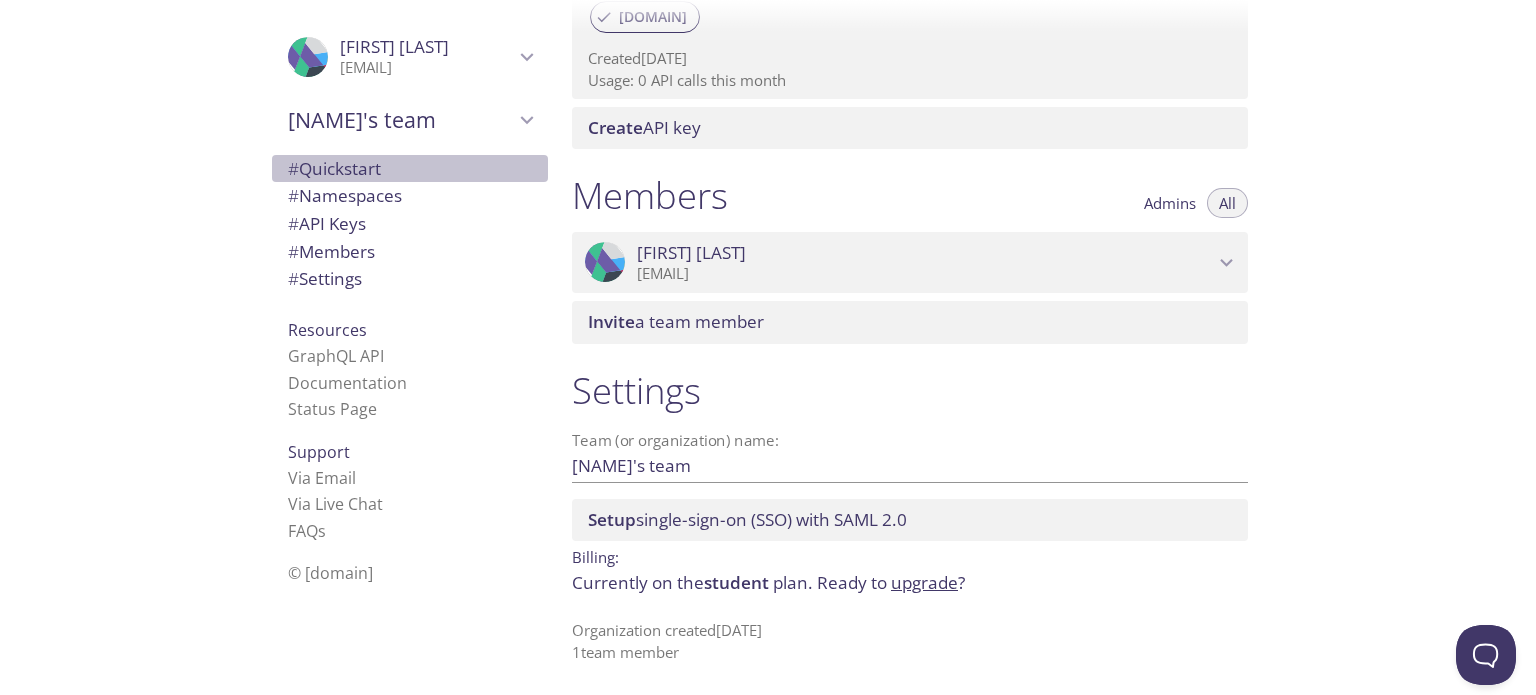 click on "# Quickstart" at bounding box center (410, 169) 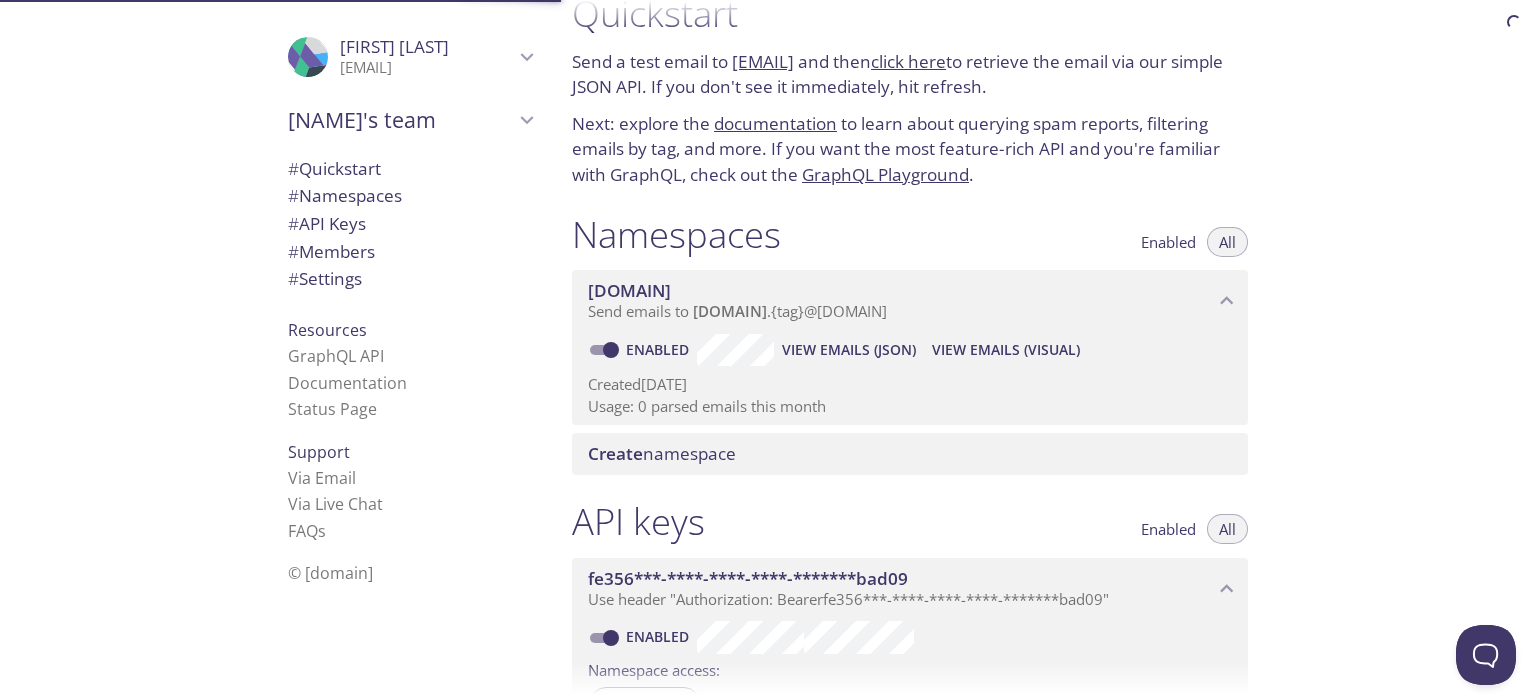 scroll, scrollTop: 32, scrollLeft: 0, axis: vertical 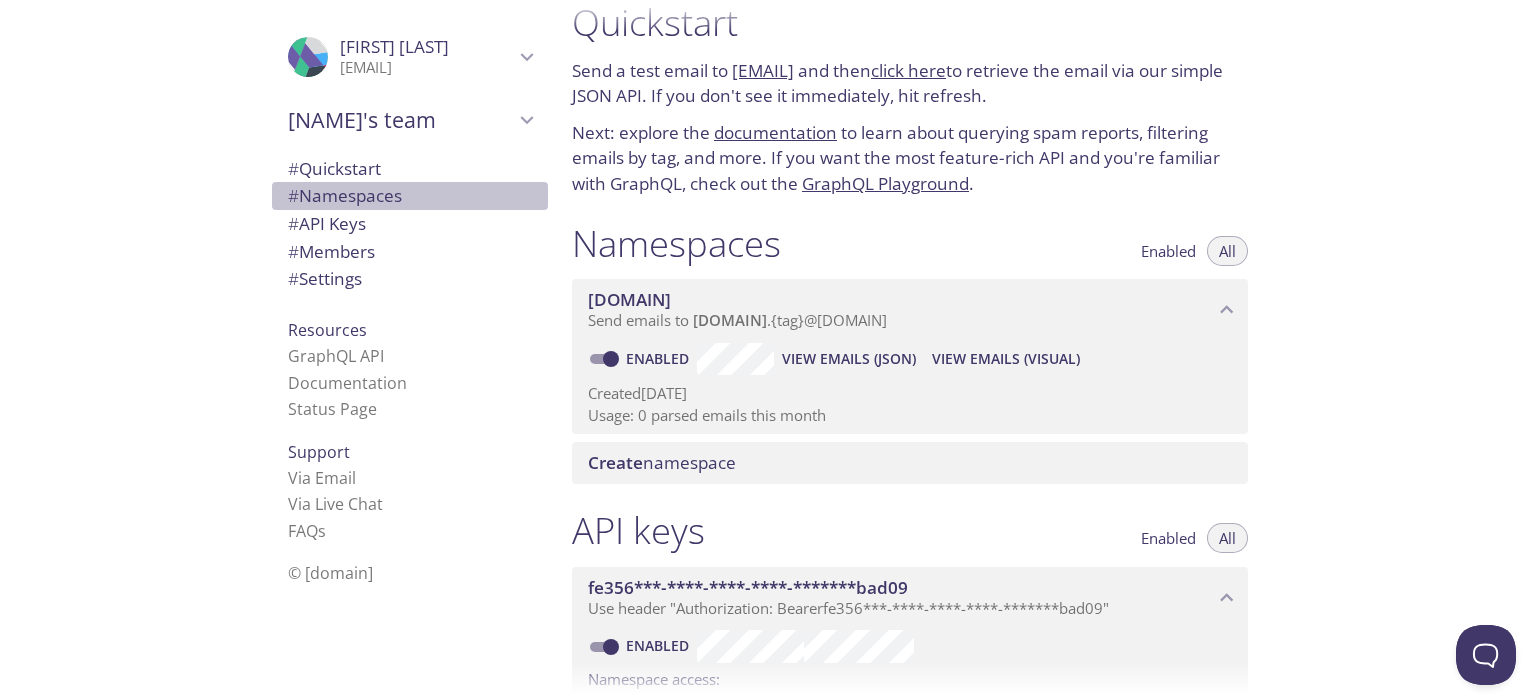 click on "# Namespaces" at bounding box center (410, 196) 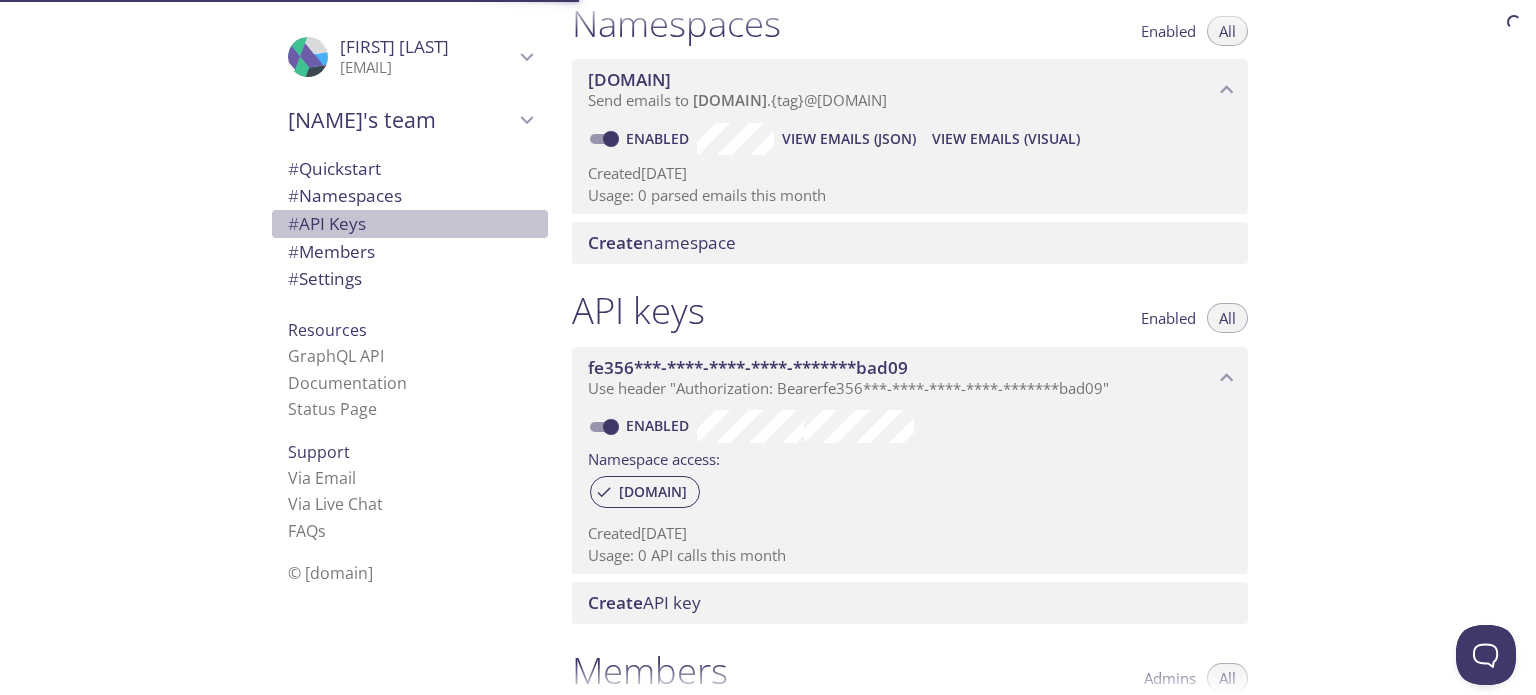 click on "# API Keys" at bounding box center [410, 224] 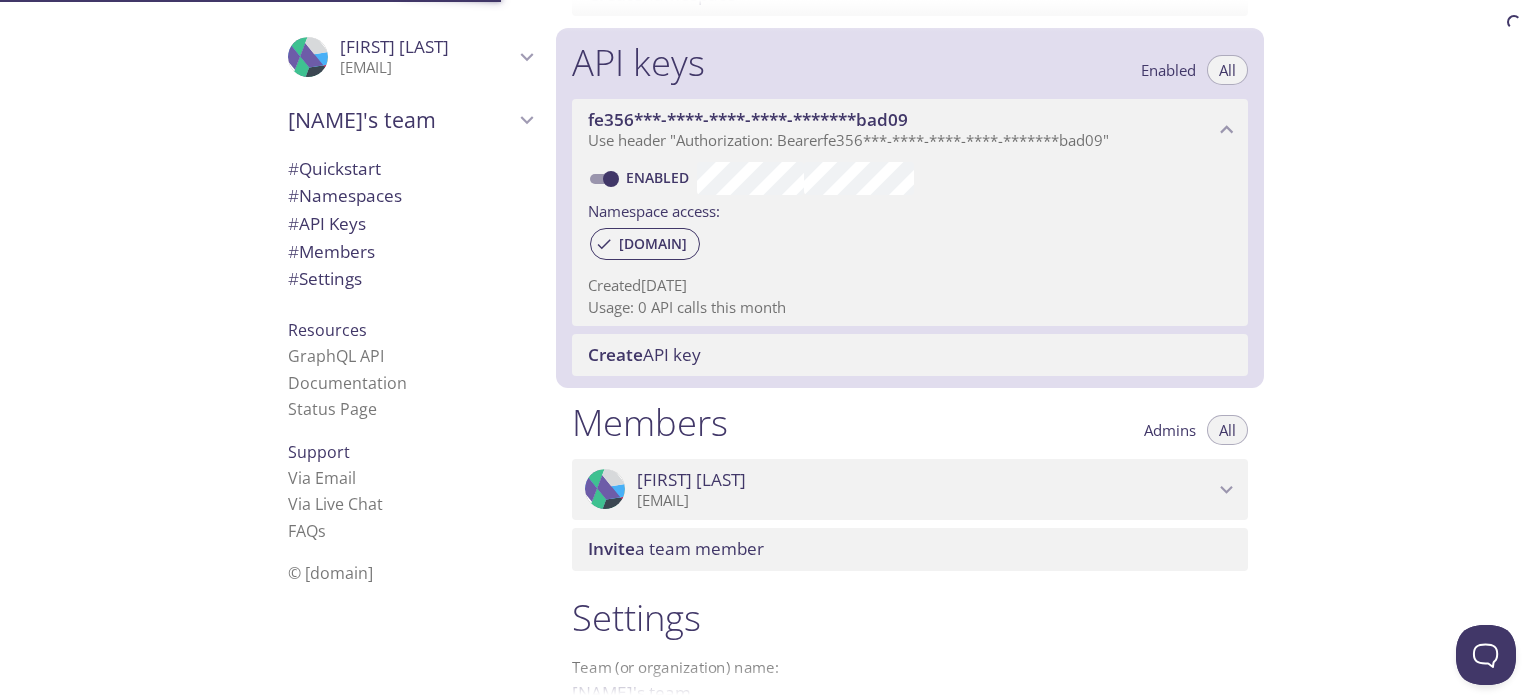 scroll, scrollTop: 540, scrollLeft: 0, axis: vertical 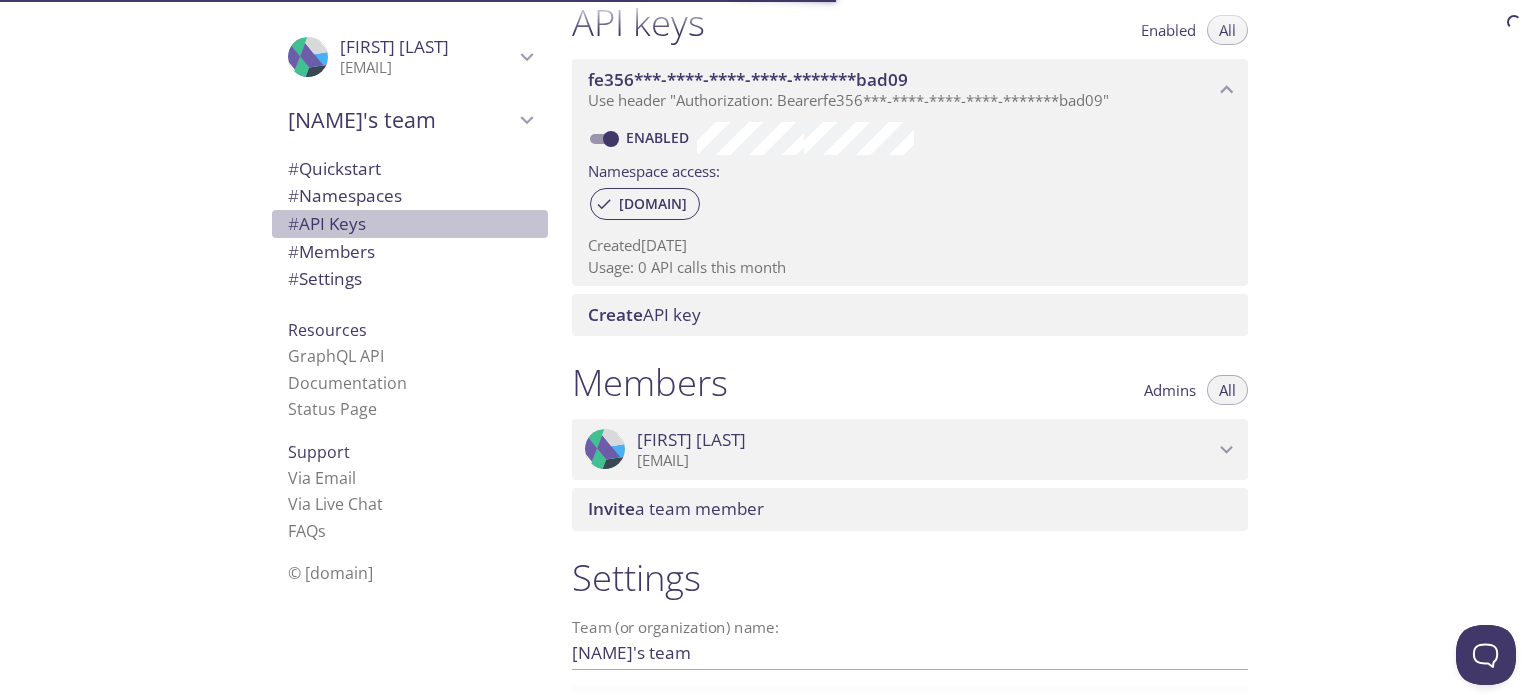 click on "# API Keys" at bounding box center [410, 224] 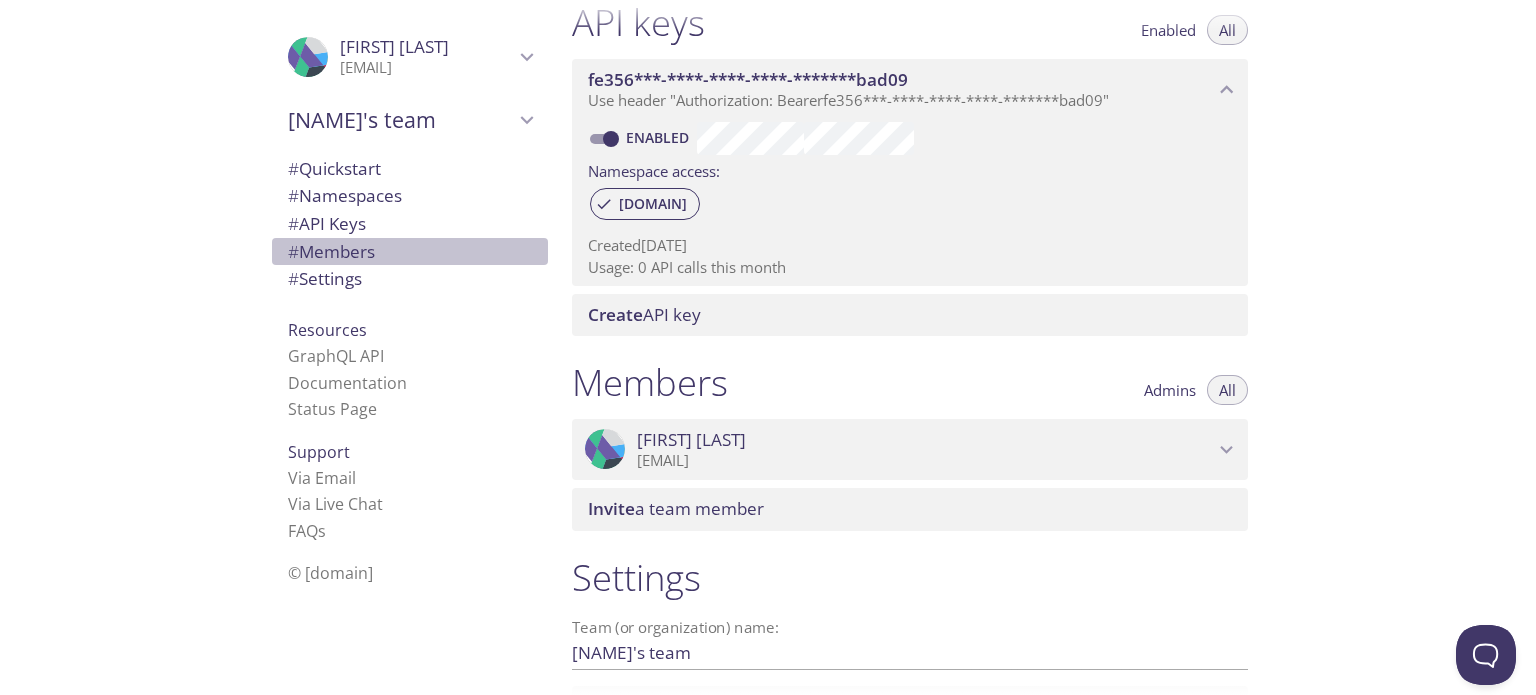 click on "# Members" at bounding box center (410, 252) 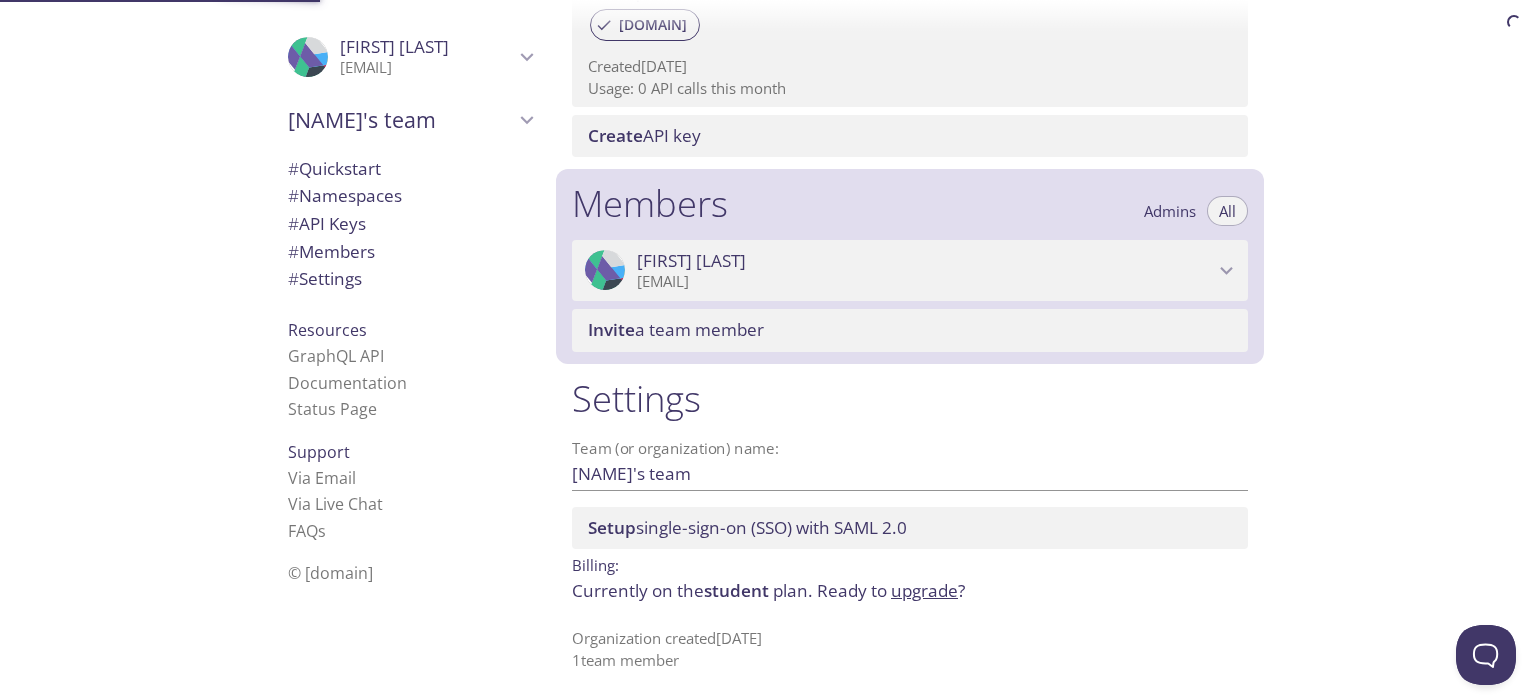 scroll, scrollTop: 727, scrollLeft: 0, axis: vertical 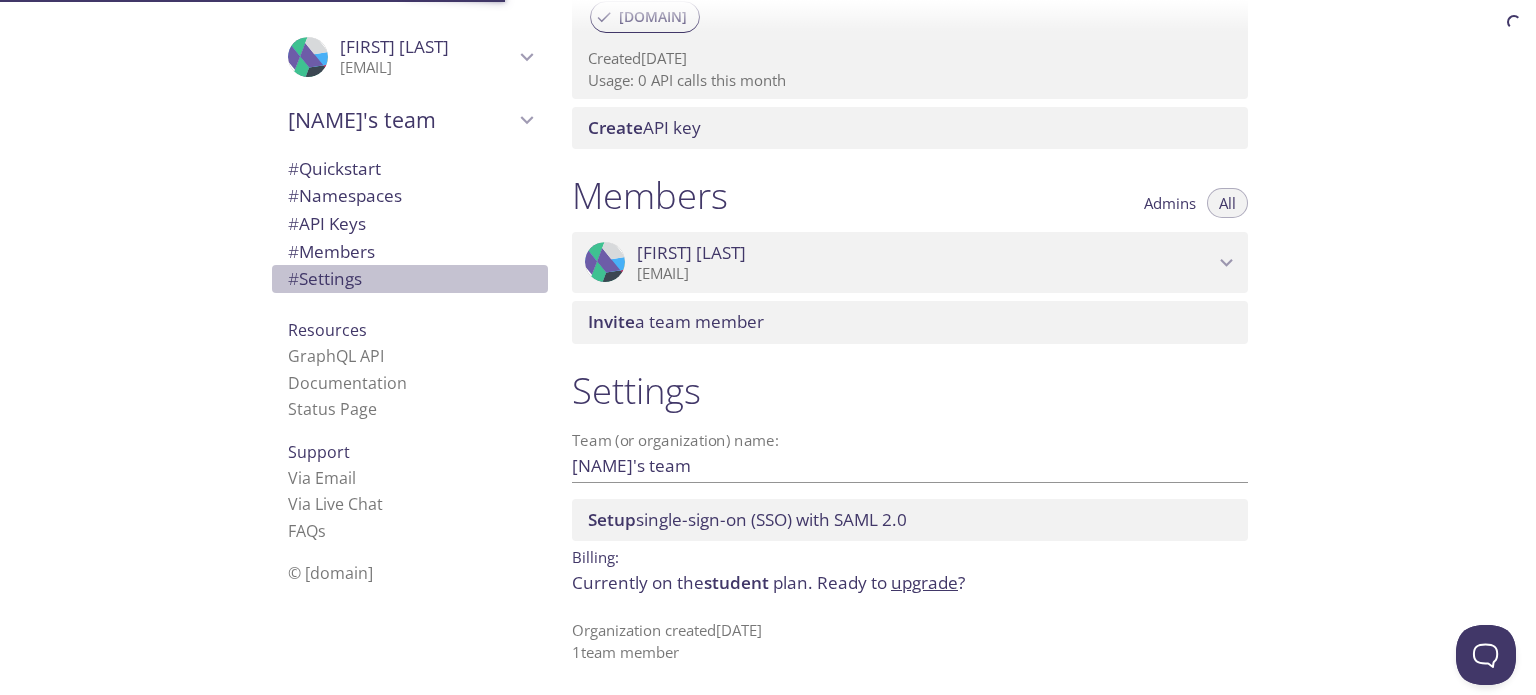 click on "# Settings" at bounding box center (410, 279) 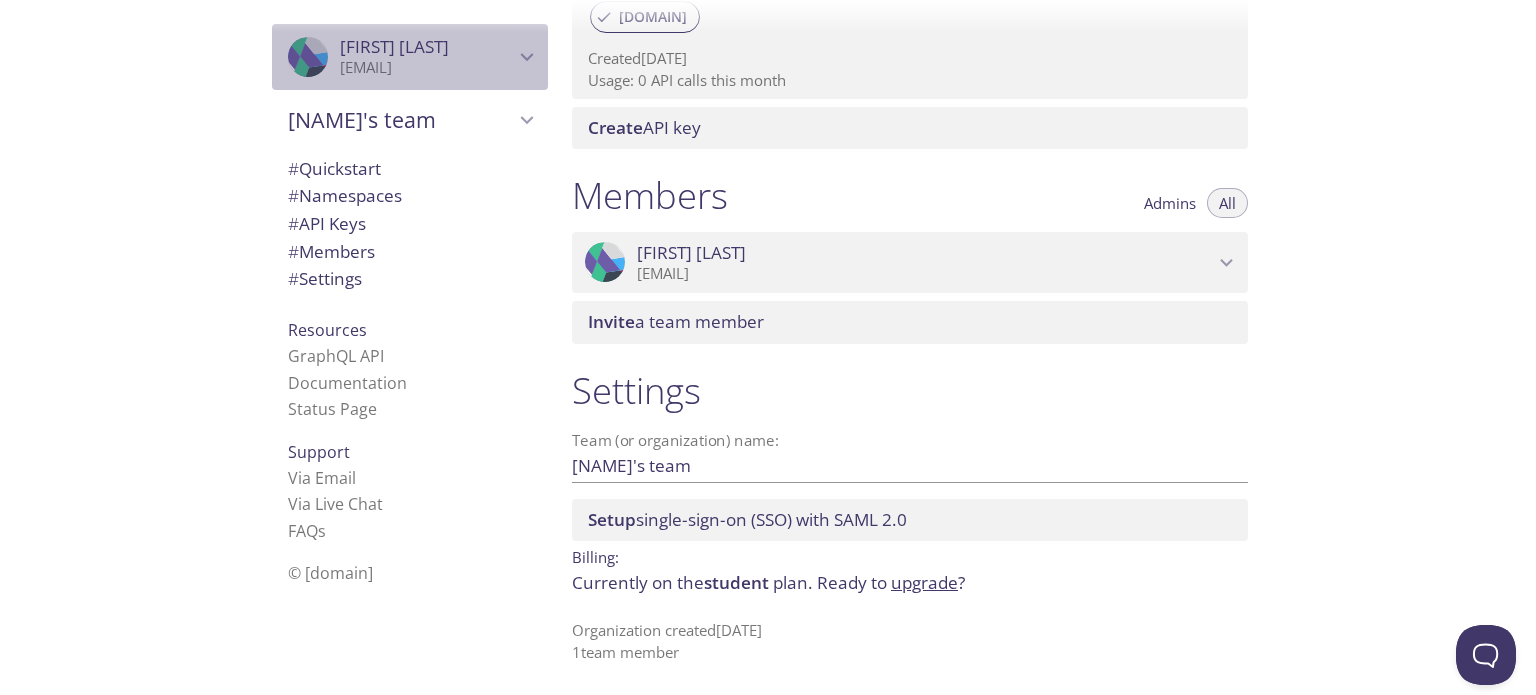 click at bounding box center [322, 34] 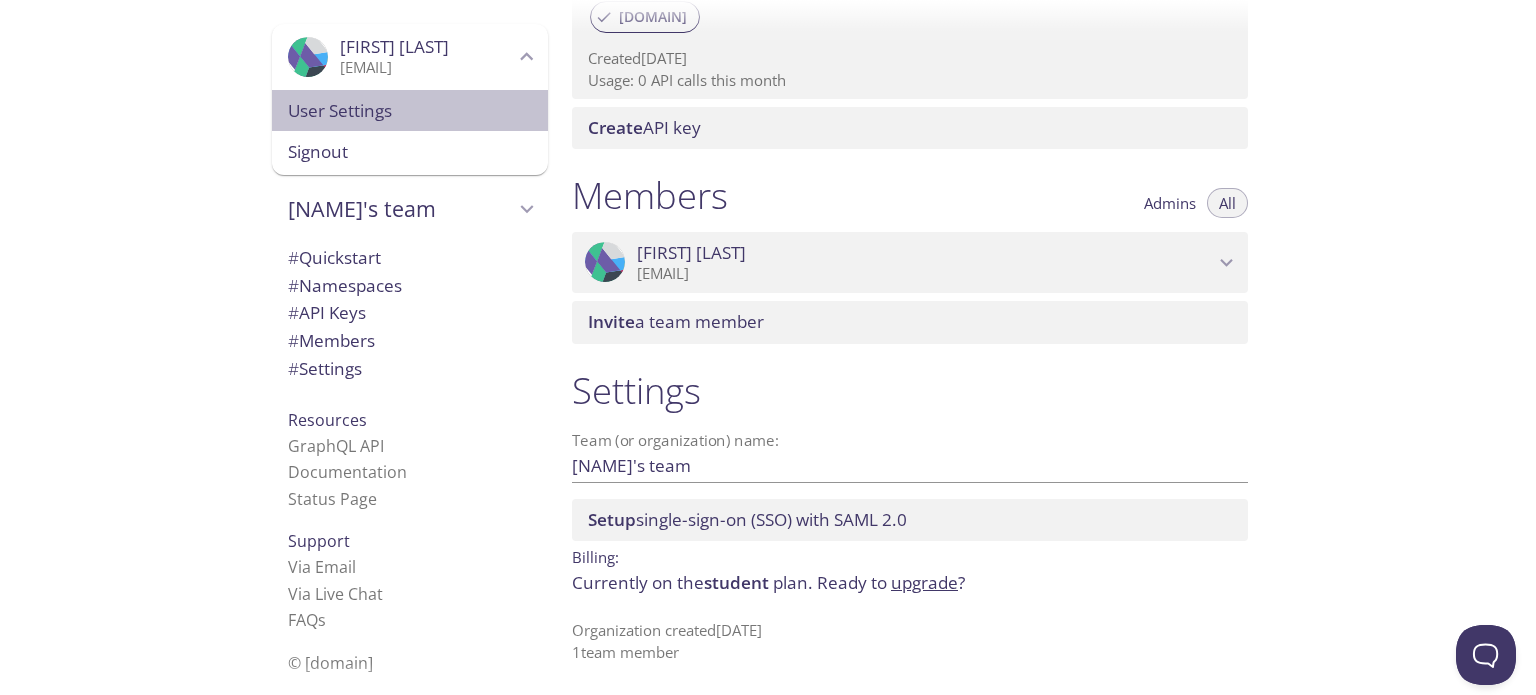 click on "User Settings" at bounding box center [410, 111] 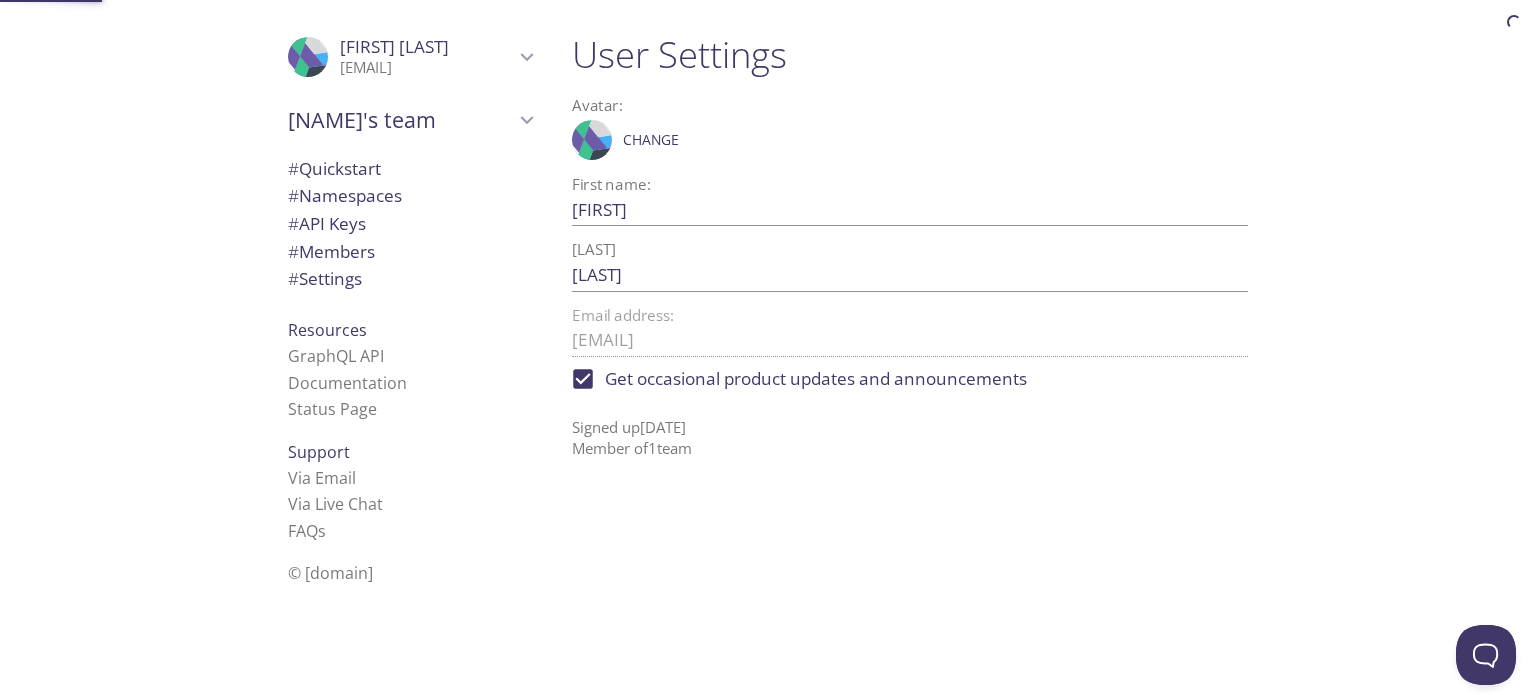 scroll, scrollTop: 0, scrollLeft: 0, axis: both 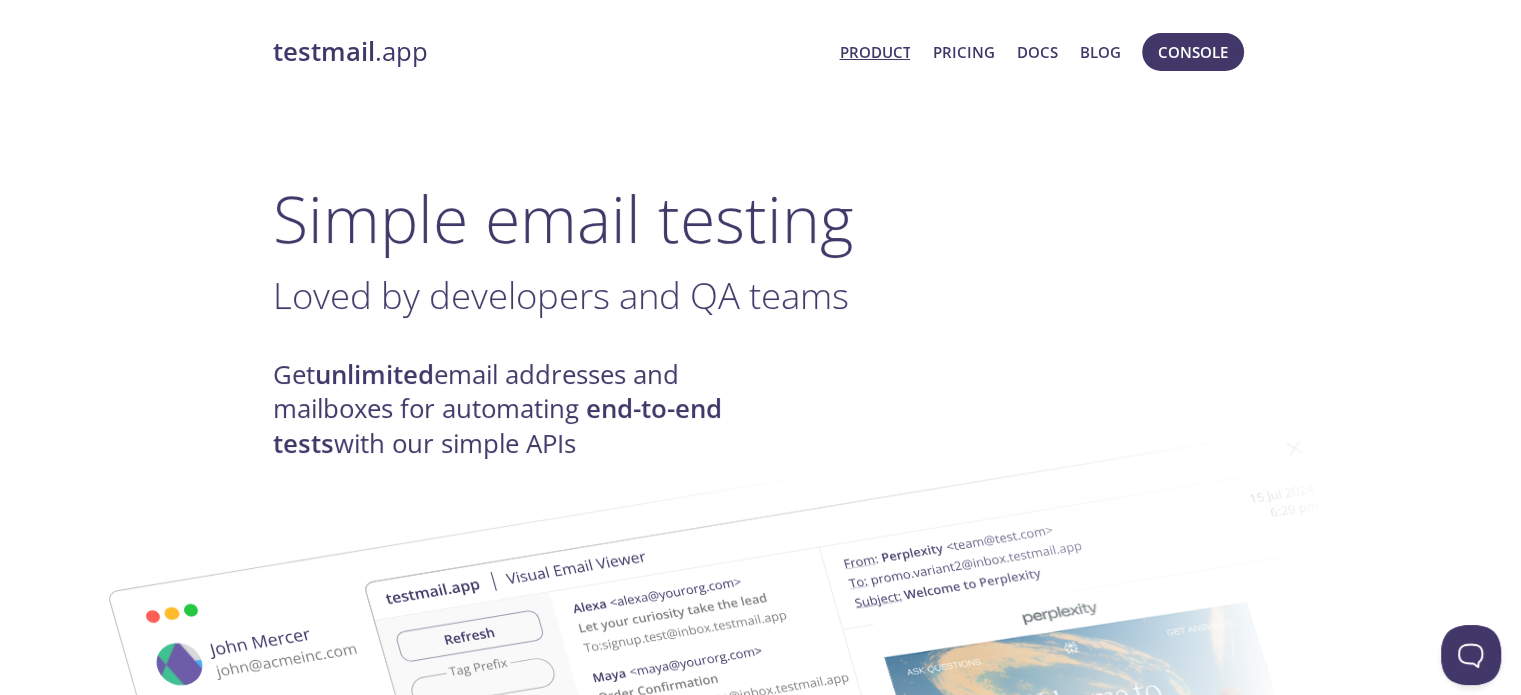 click on "Simple email testing" at bounding box center [761, 218] 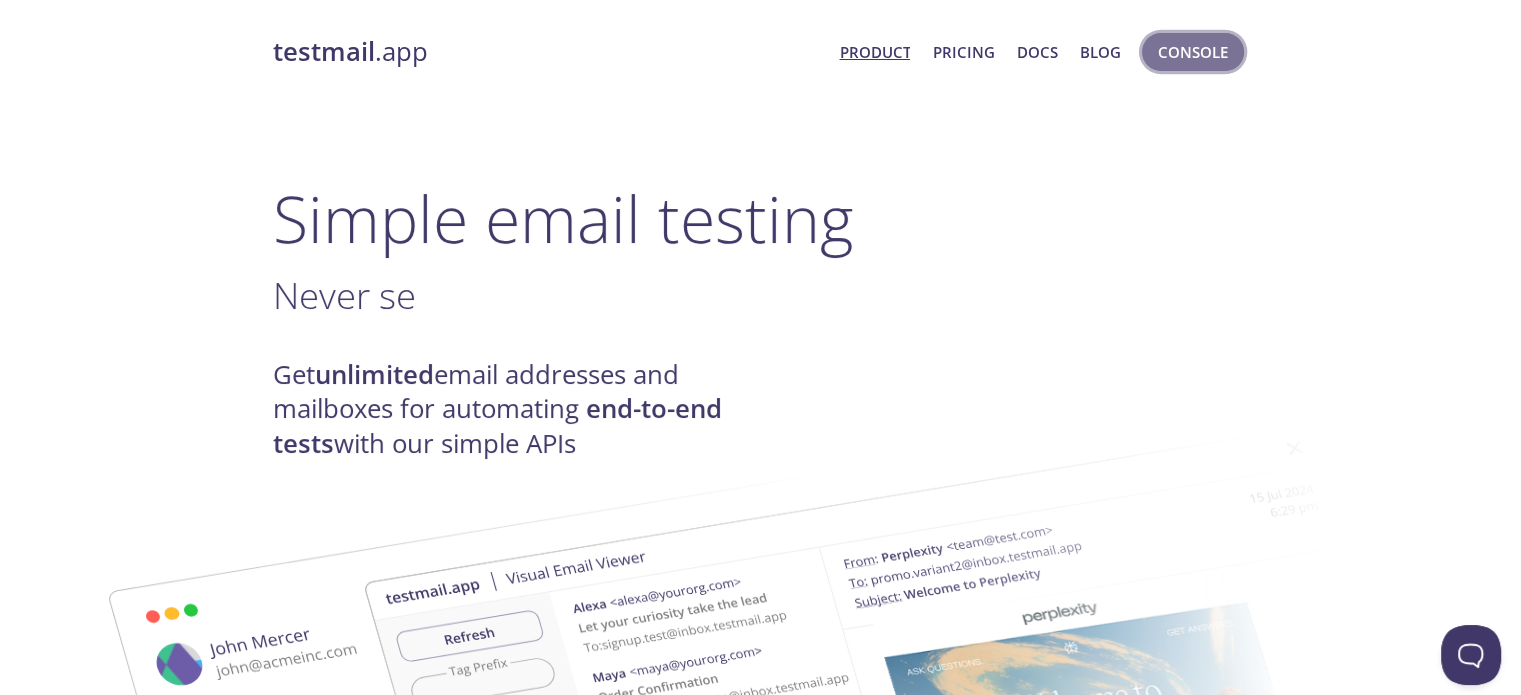 click on "Console" at bounding box center [1193, 52] 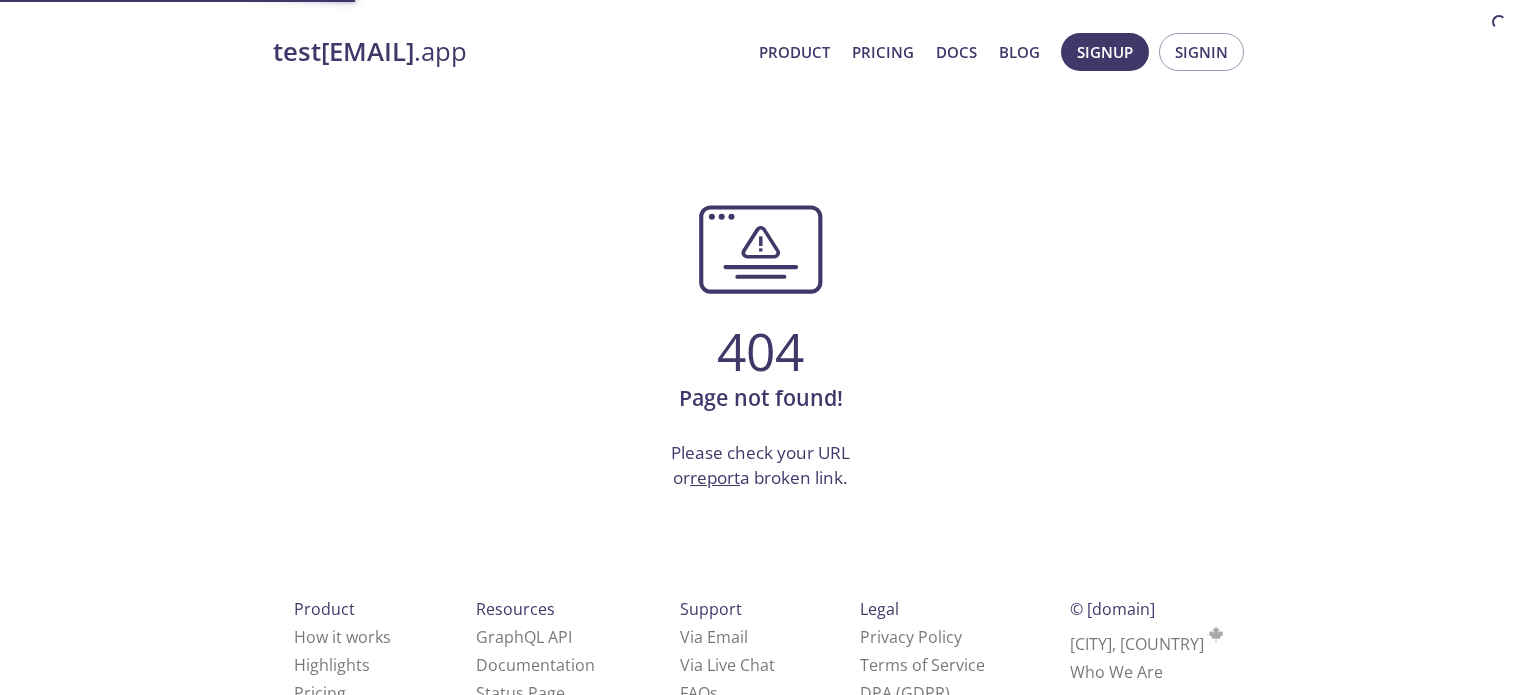 scroll, scrollTop: 0, scrollLeft: 0, axis: both 